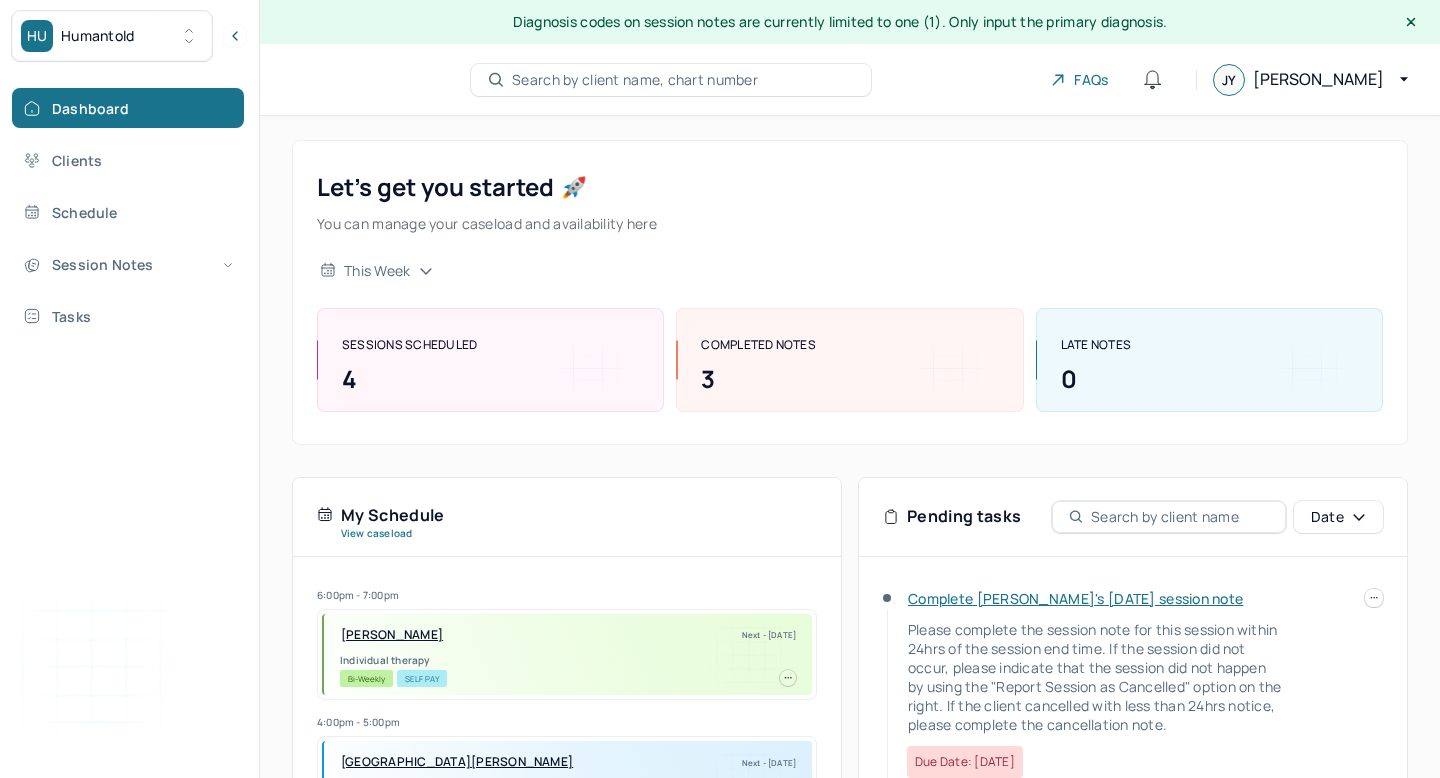 scroll, scrollTop: 0, scrollLeft: 0, axis: both 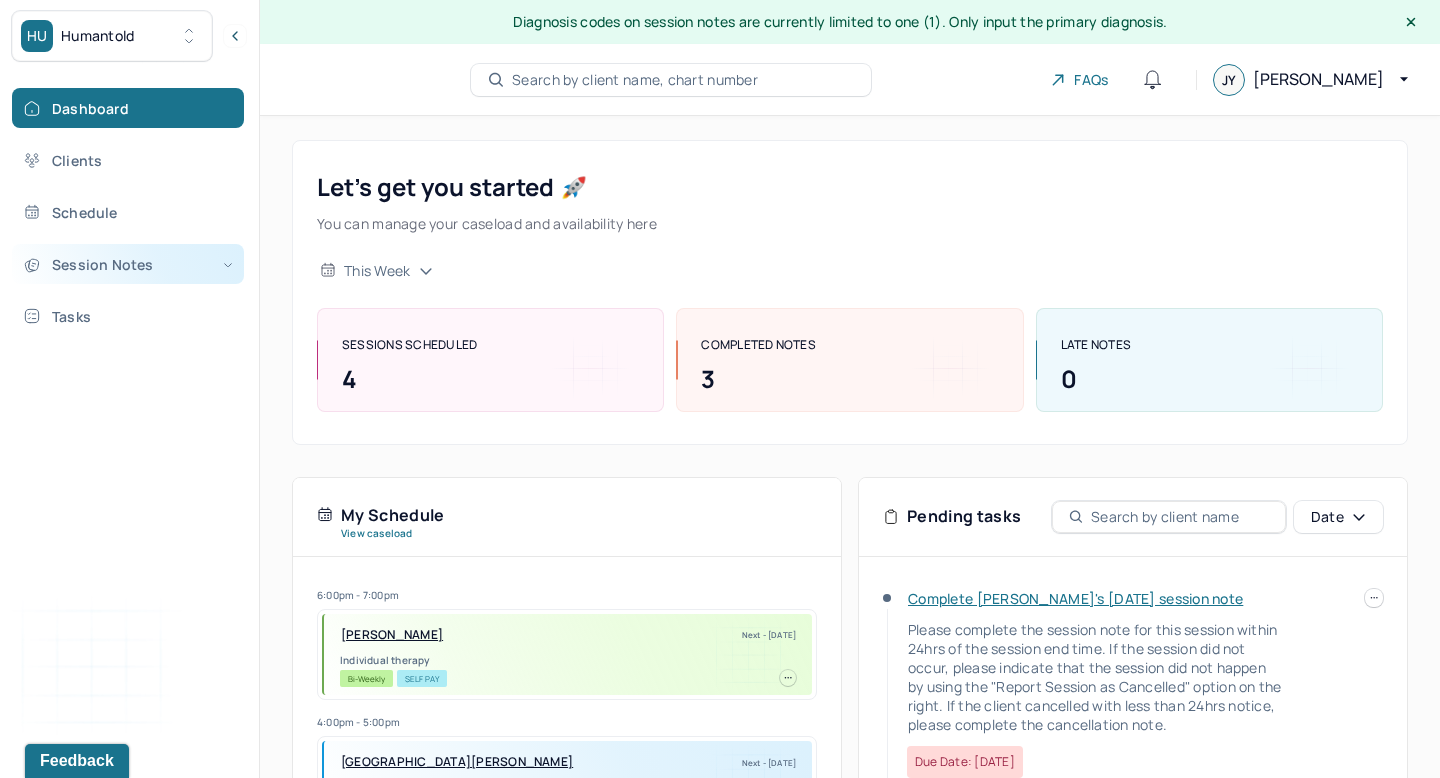 click on "Session Notes" at bounding box center (128, 264) 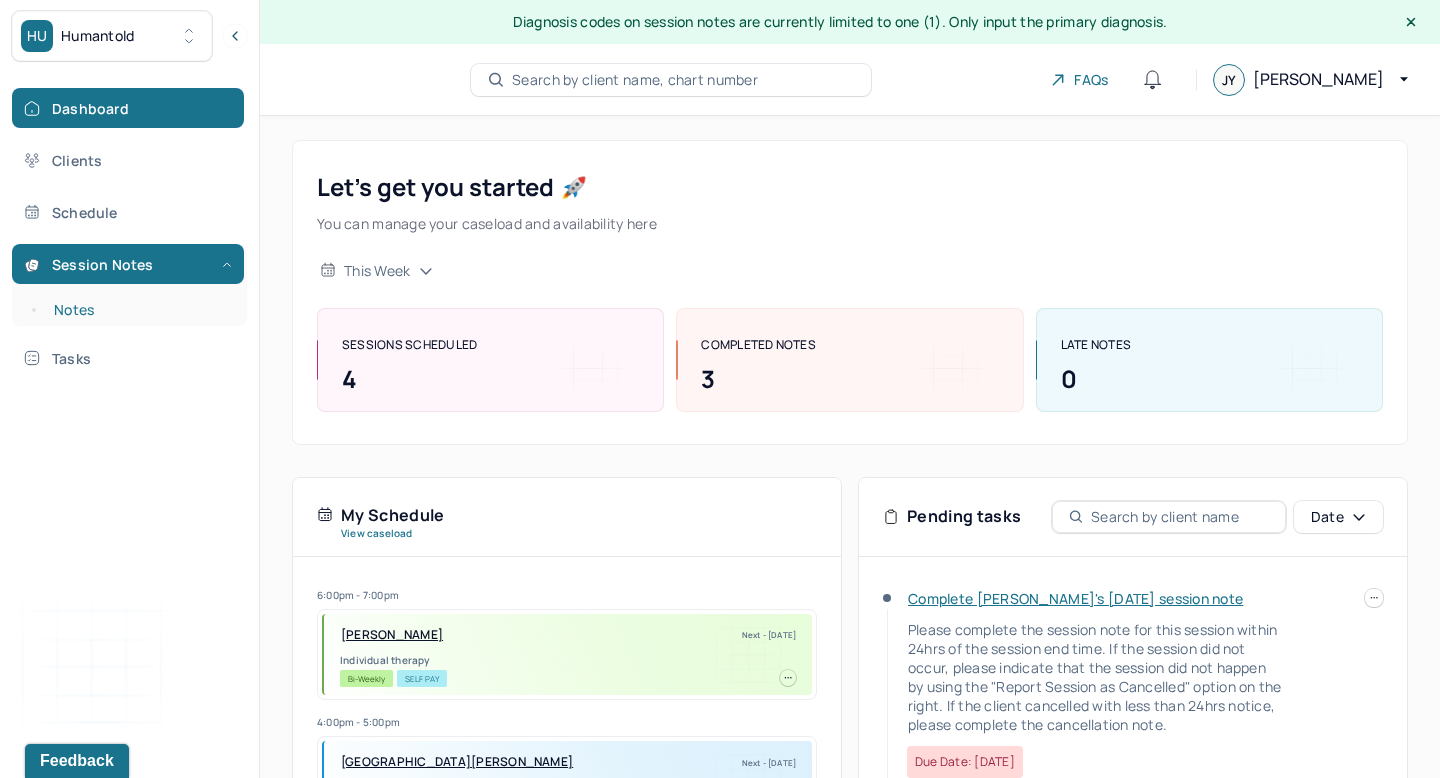 click on "Notes" at bounding box center (139, 310) 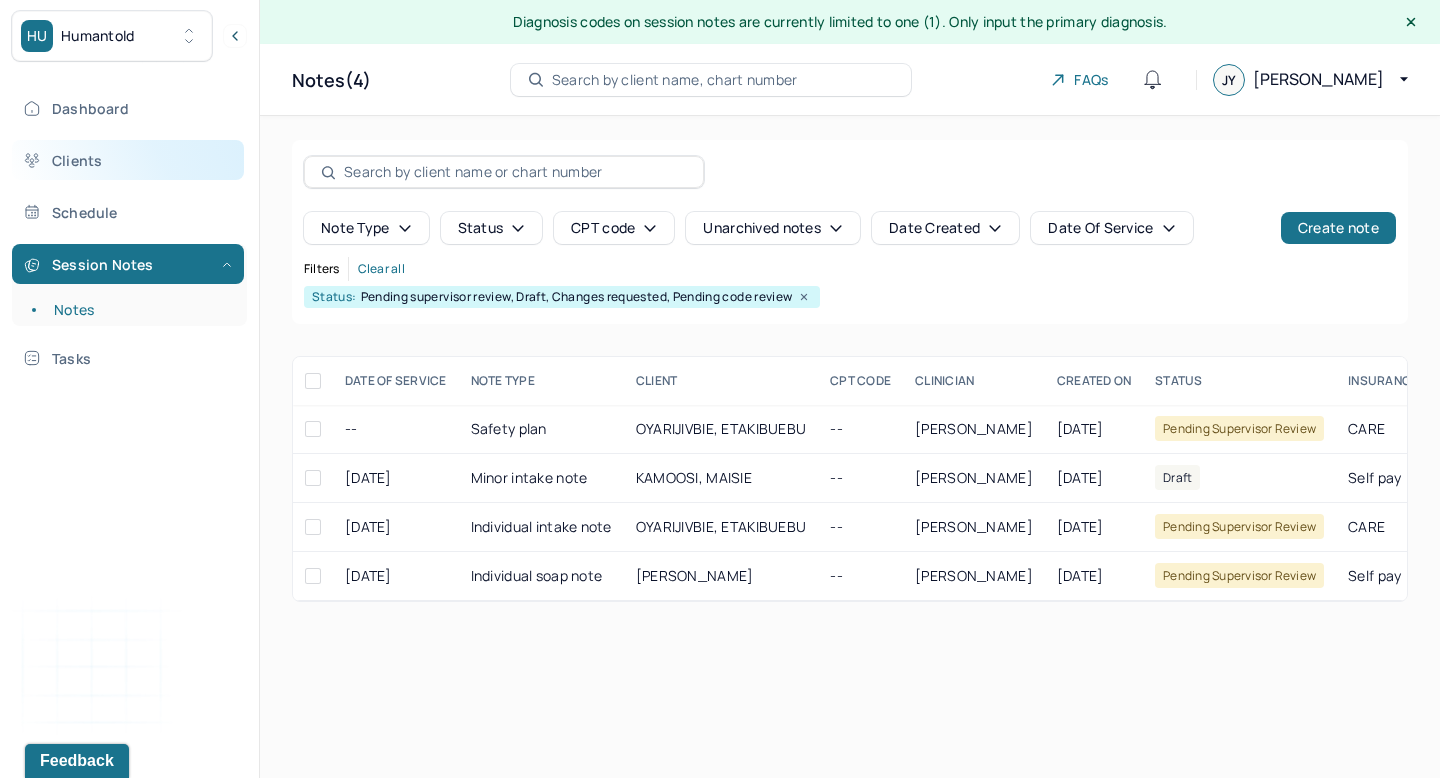 click on "Clients" at bounding box center (128, 160) 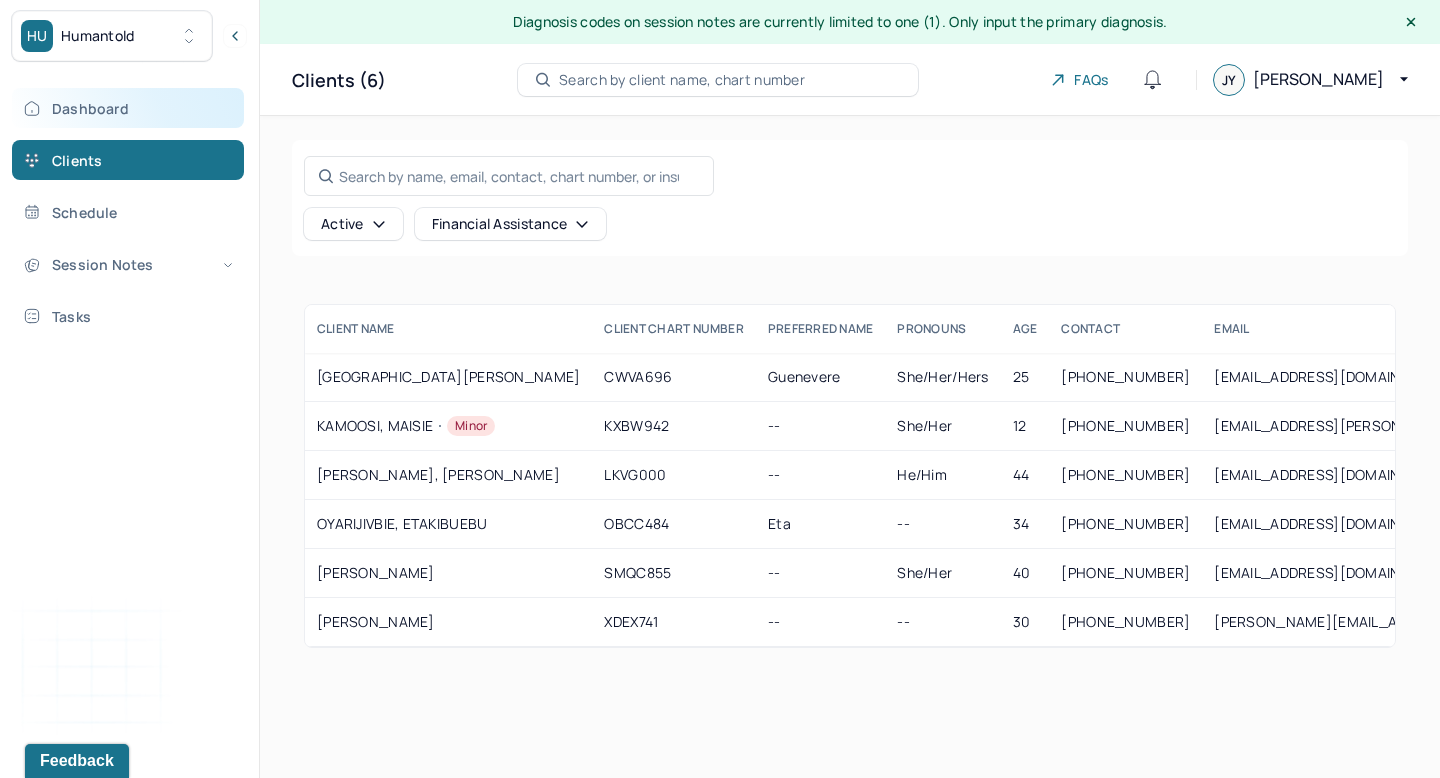 click on "Dashboard" at bounding box center [128, 108] 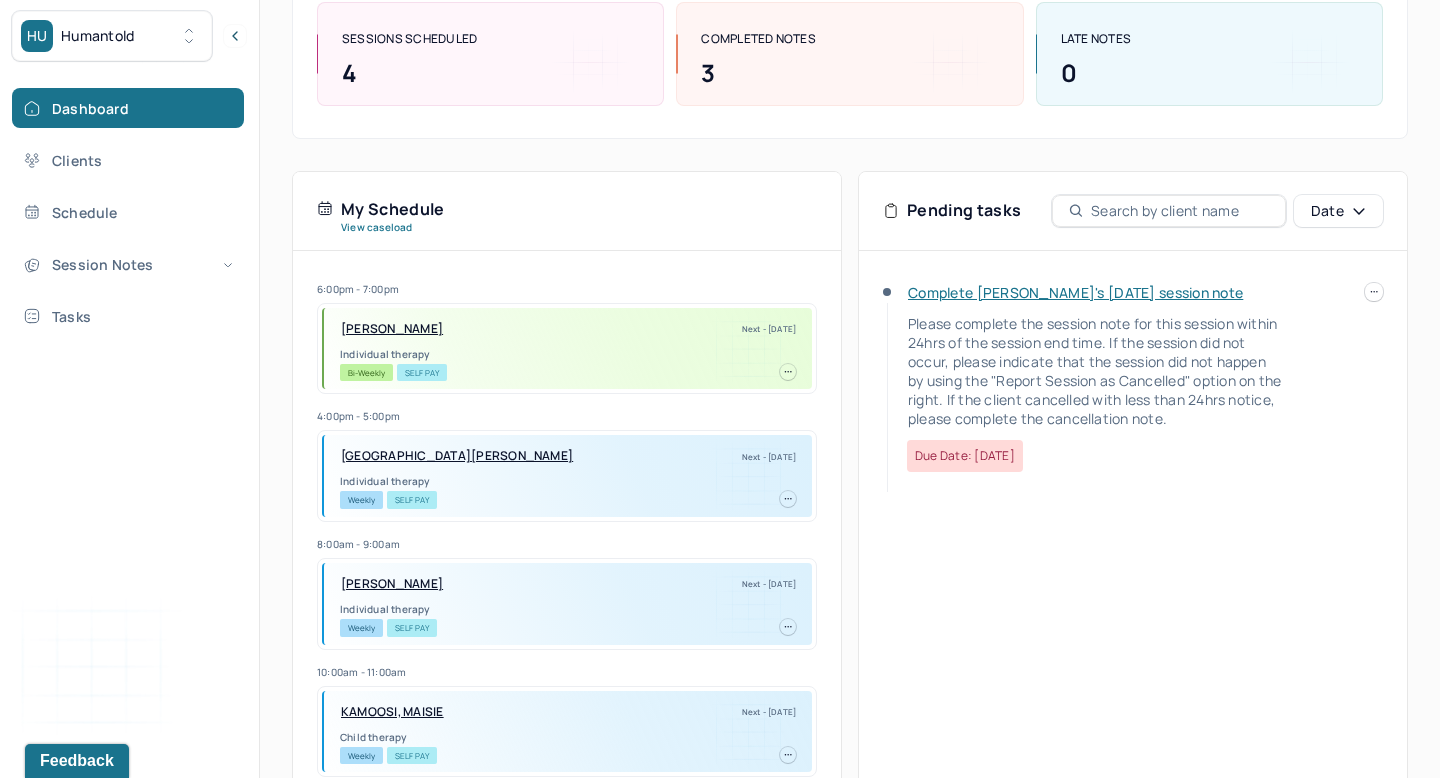 scroll, scrollTop: 311, scrollLeft: 0, axis: vertical 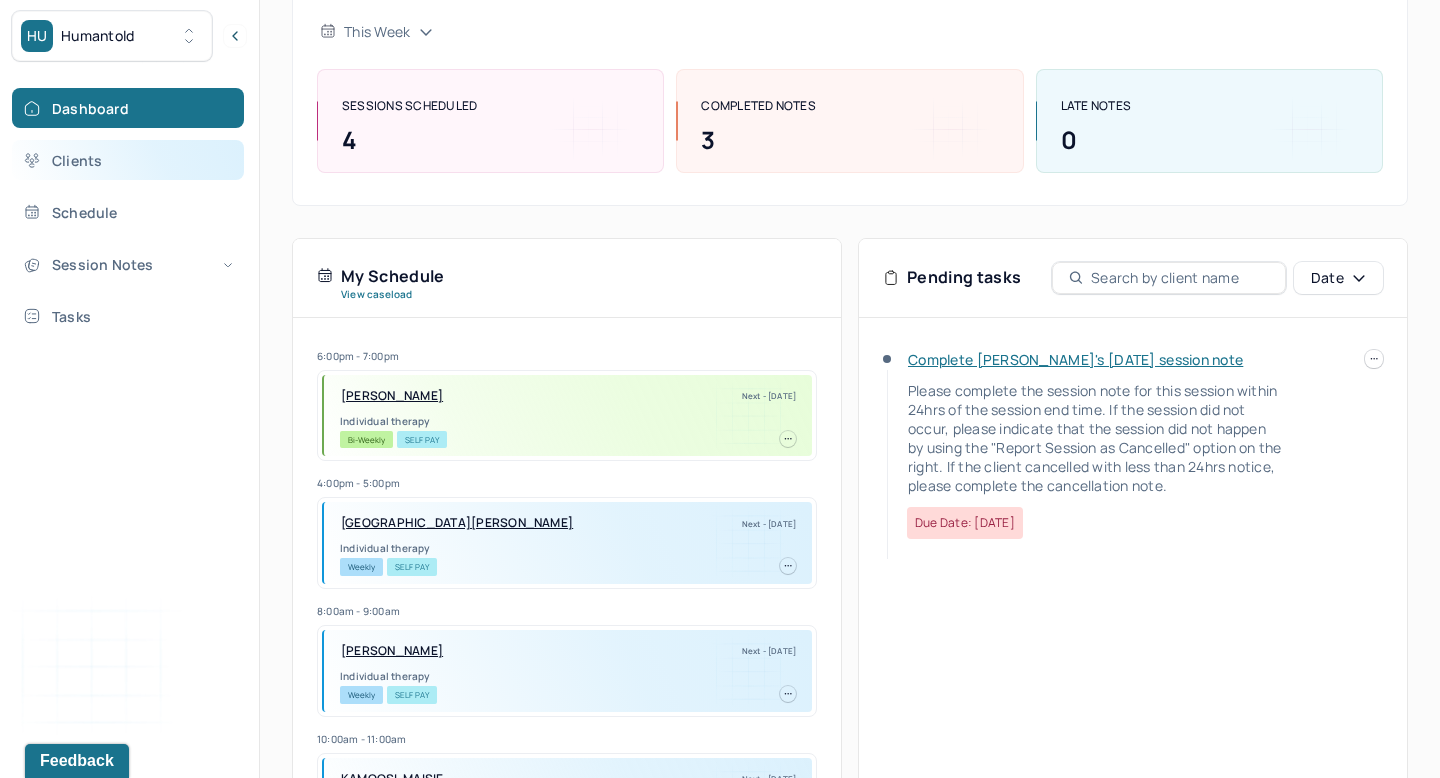 click on "Clients" at bounding box center [128, 160] 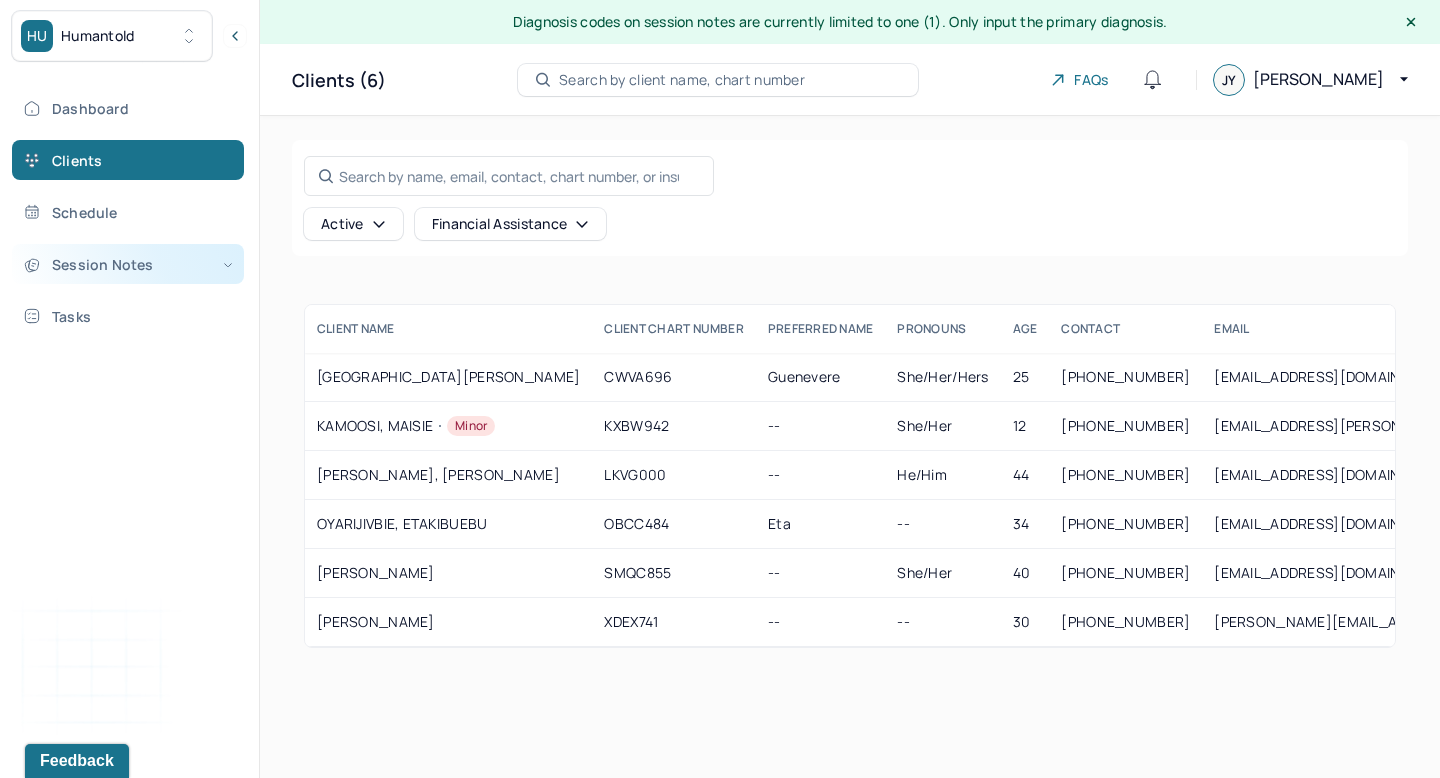 click on "Session Notes" at bounding box center [128, 264] 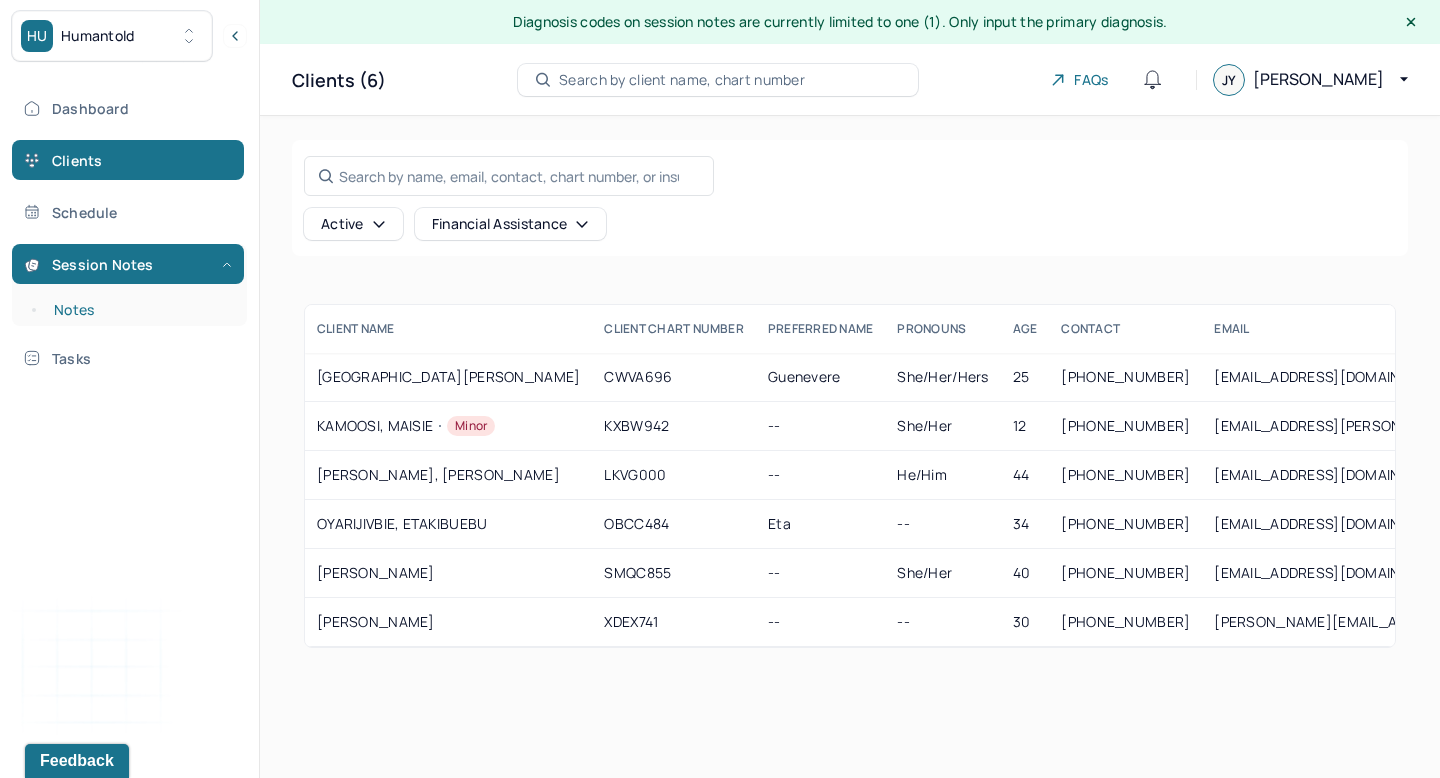 click on "Notes" at bounding box center (139, 310) 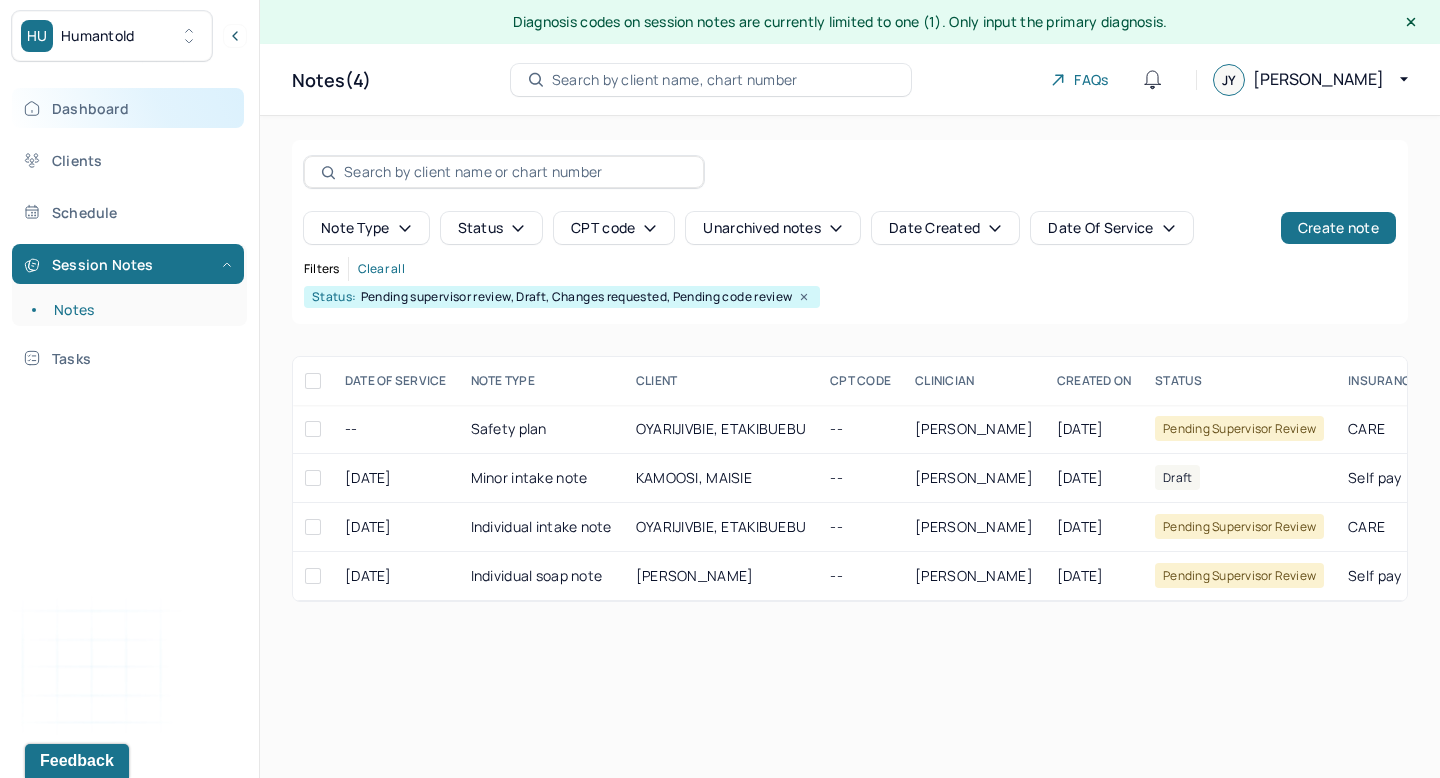 click on "Dashboard" at bounding box center [128, 108] 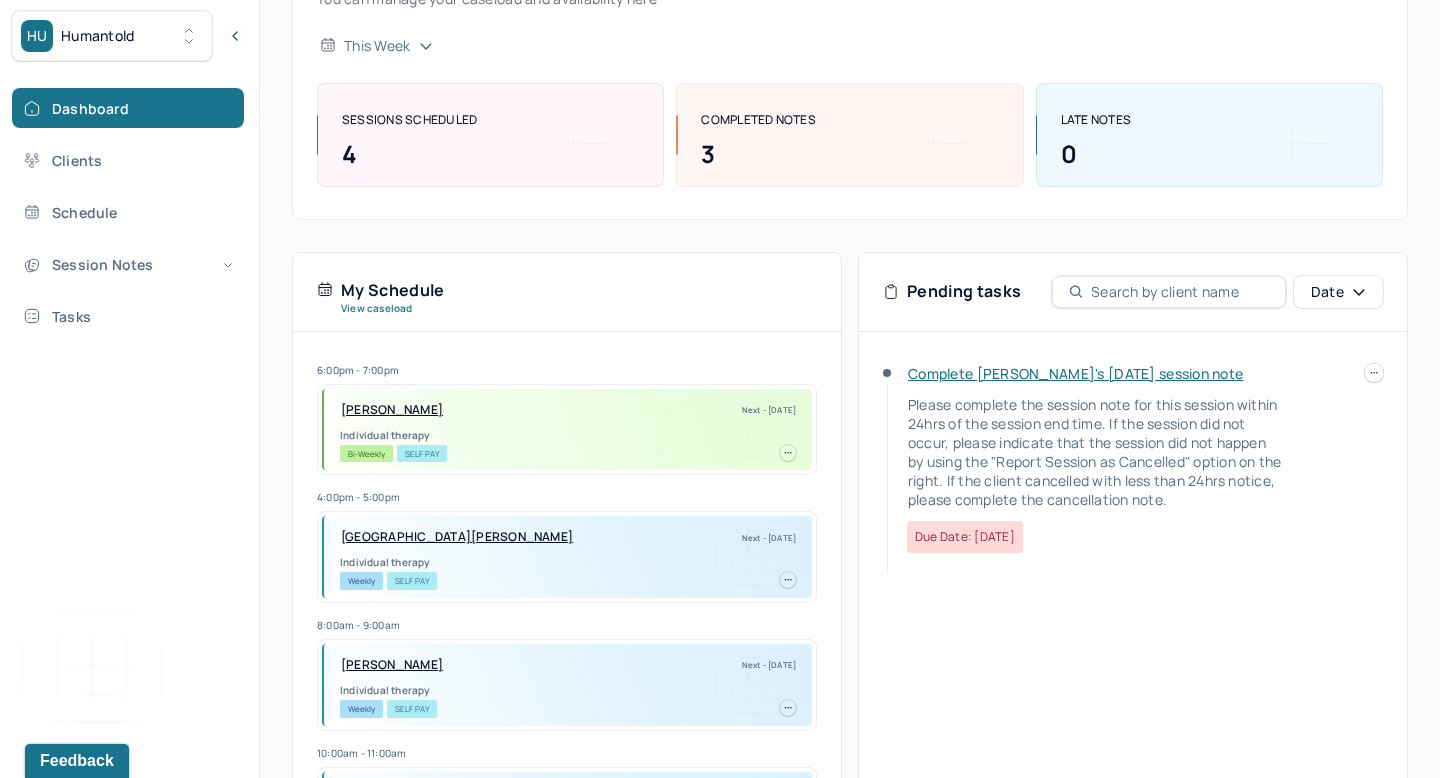 scroll, scrollTop: 226, scrollLeft: 0, axis: vertical 